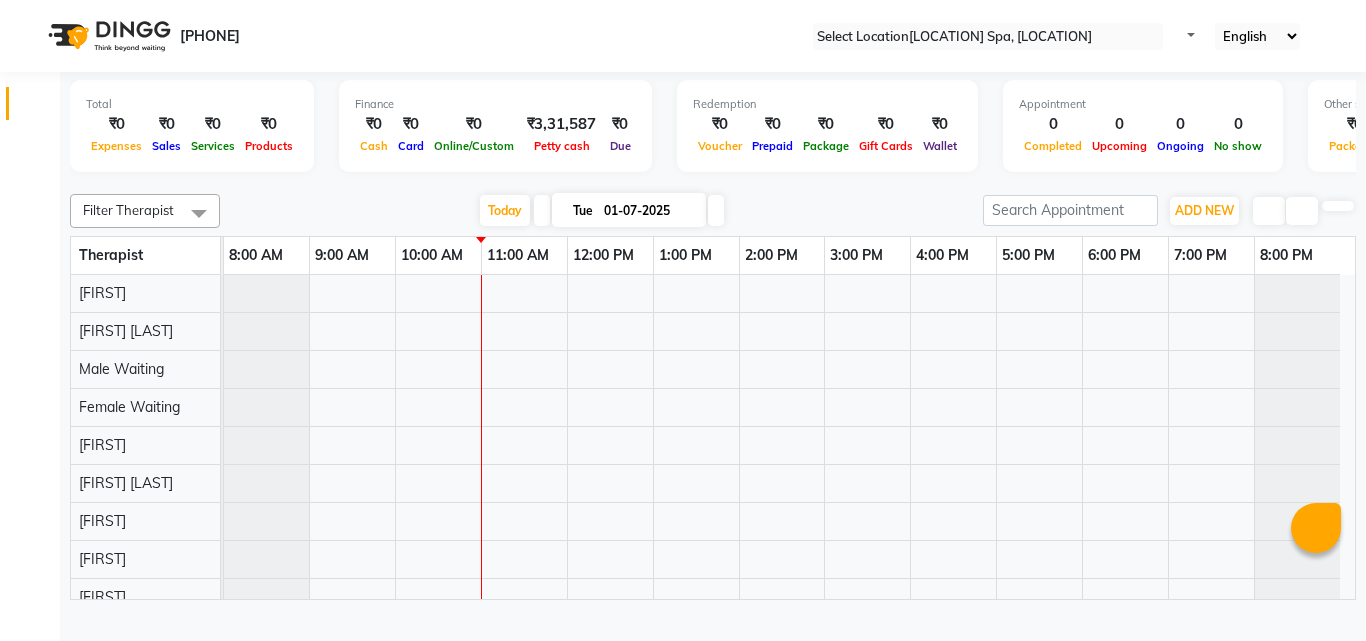 scroll, scrollTop: 0, scrollLeft: 0, axis: both 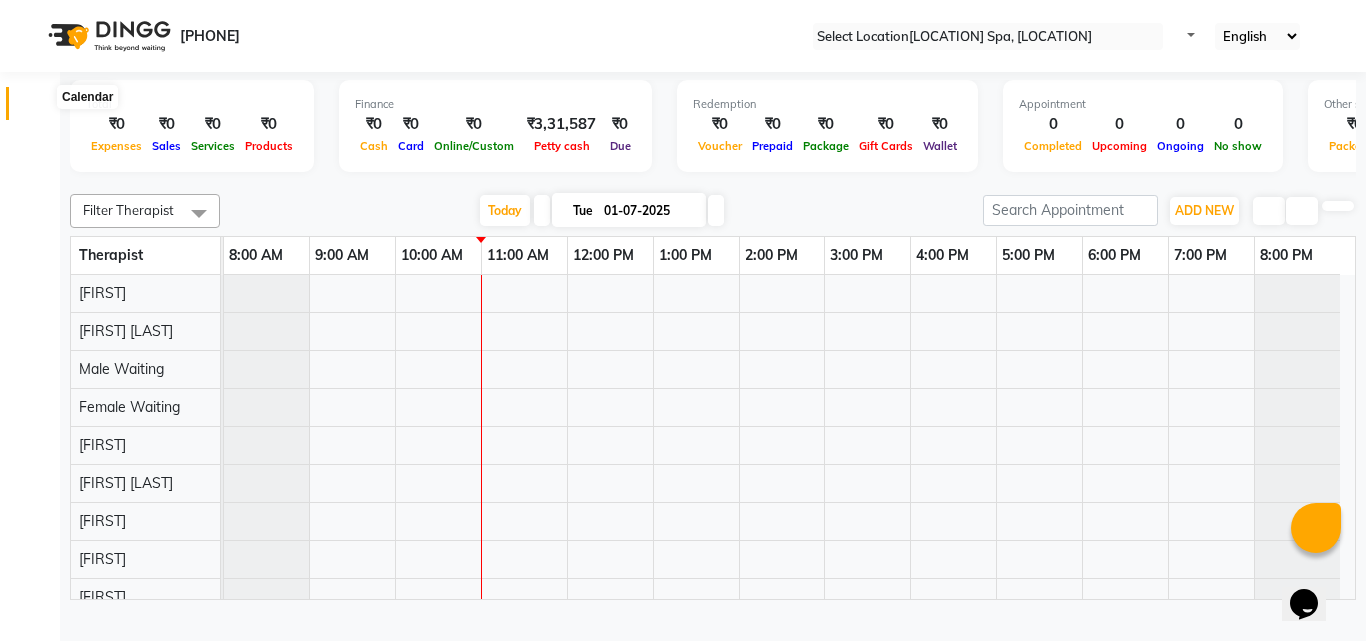 click at bounding box center [37, 108] 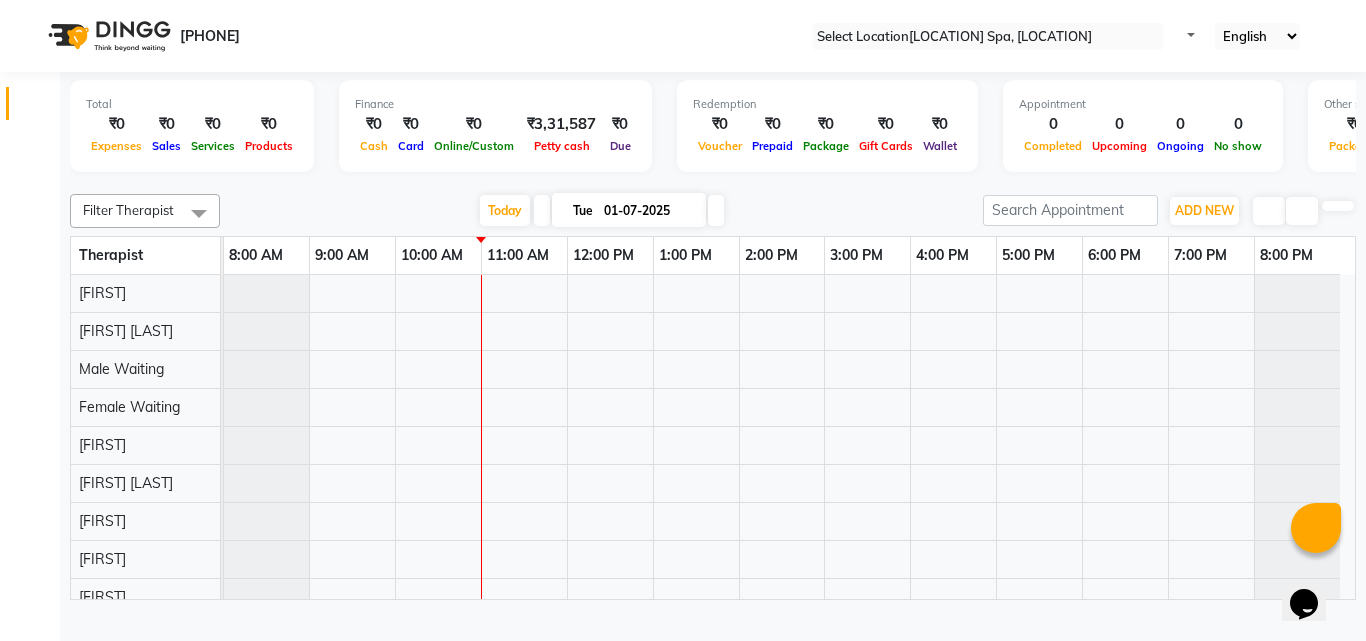 click at bounding box center [37, 108] 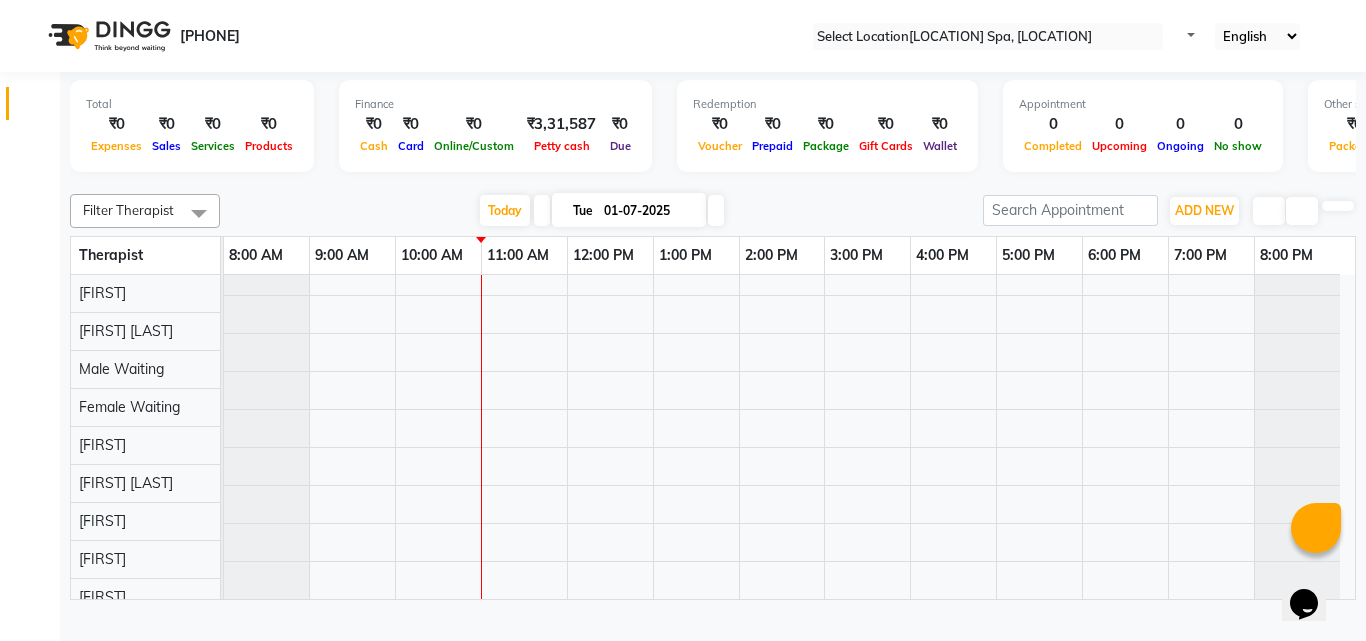scroll, scrollTop: 55, scrollLeft: 0, axis: vertical 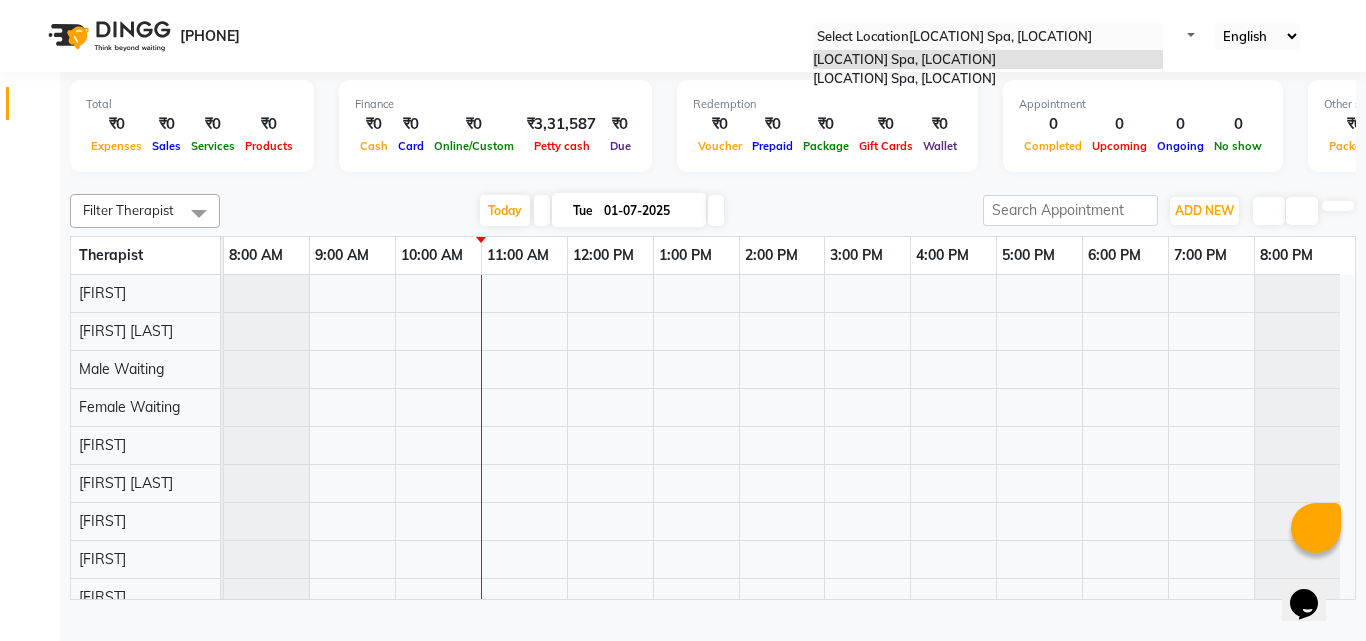 click at bounding box center (988, 37) 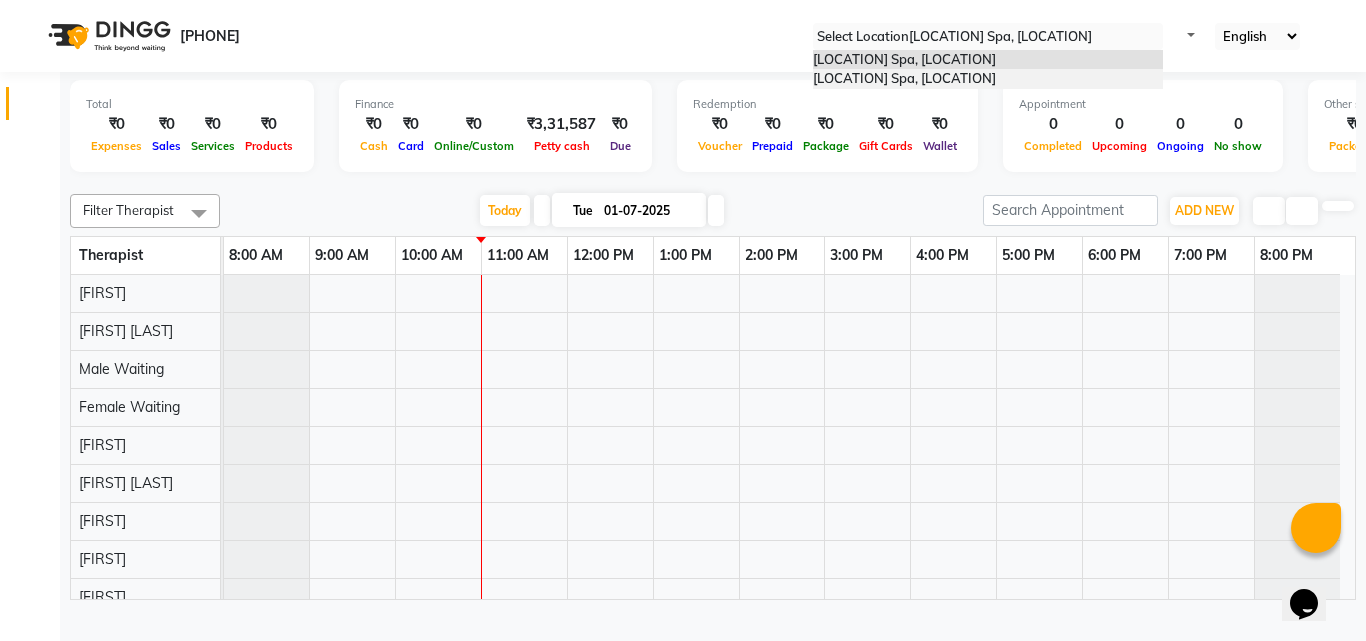 click on "Chembur Gymkhana Spa, Chembur" at bounding box center (988, 79) 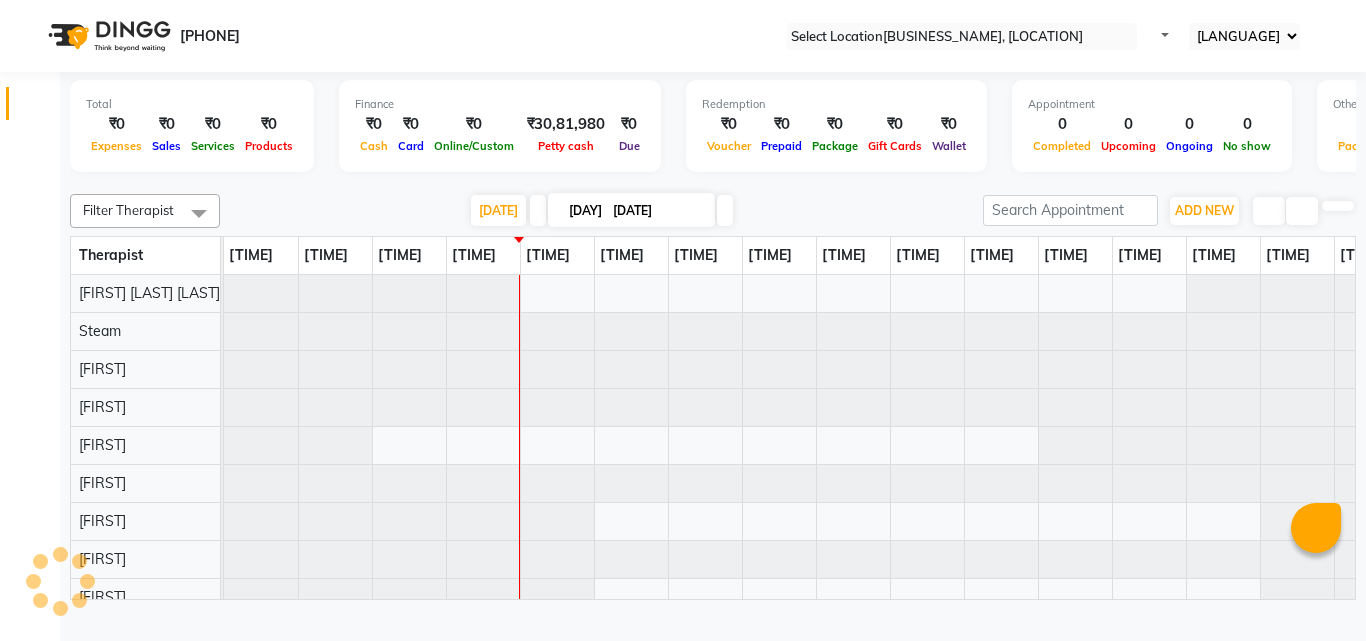 scroll, scrollTop: 0, scrollLeft: 0, axis: both 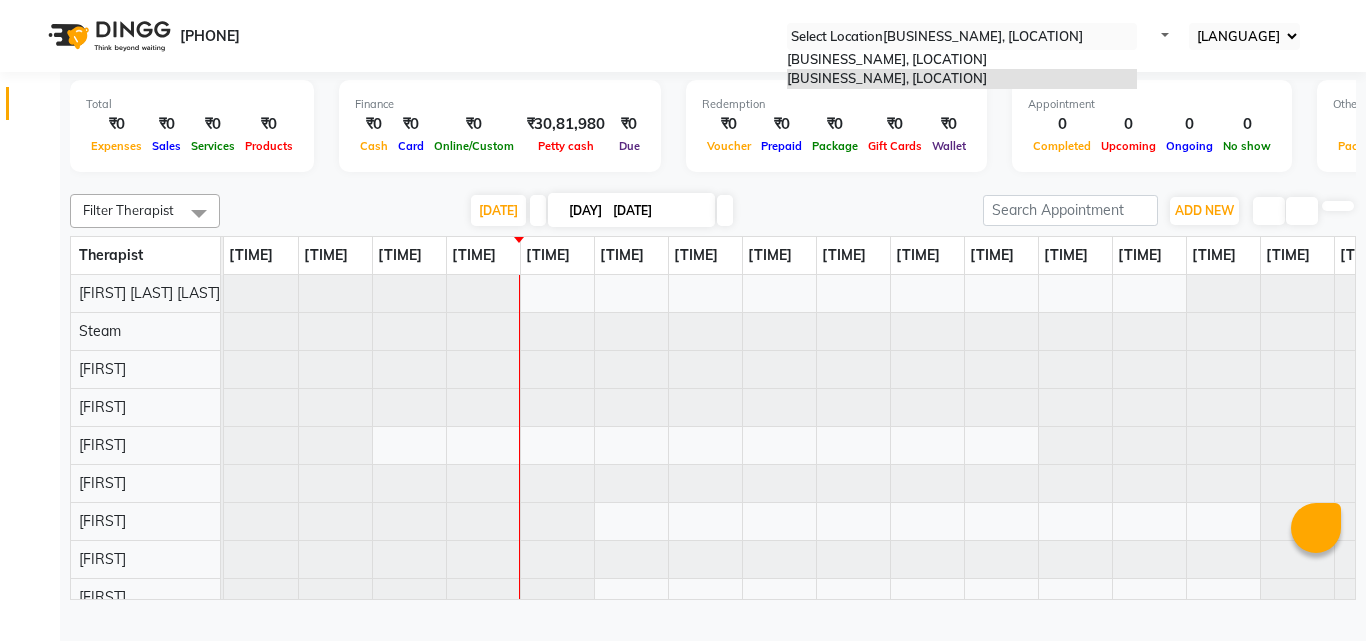 click at bounding box center [1133, 42] 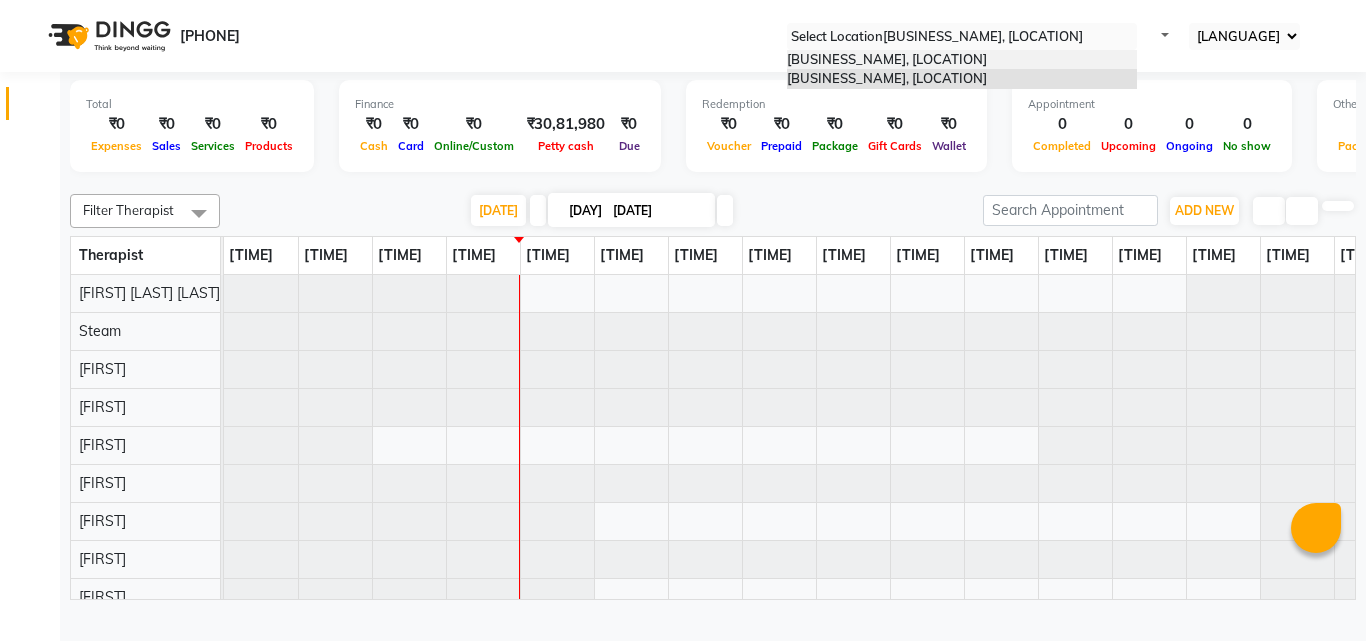 click on "[LOCATION] Spa, [LOCATION]" at bounding box center [962, 60] 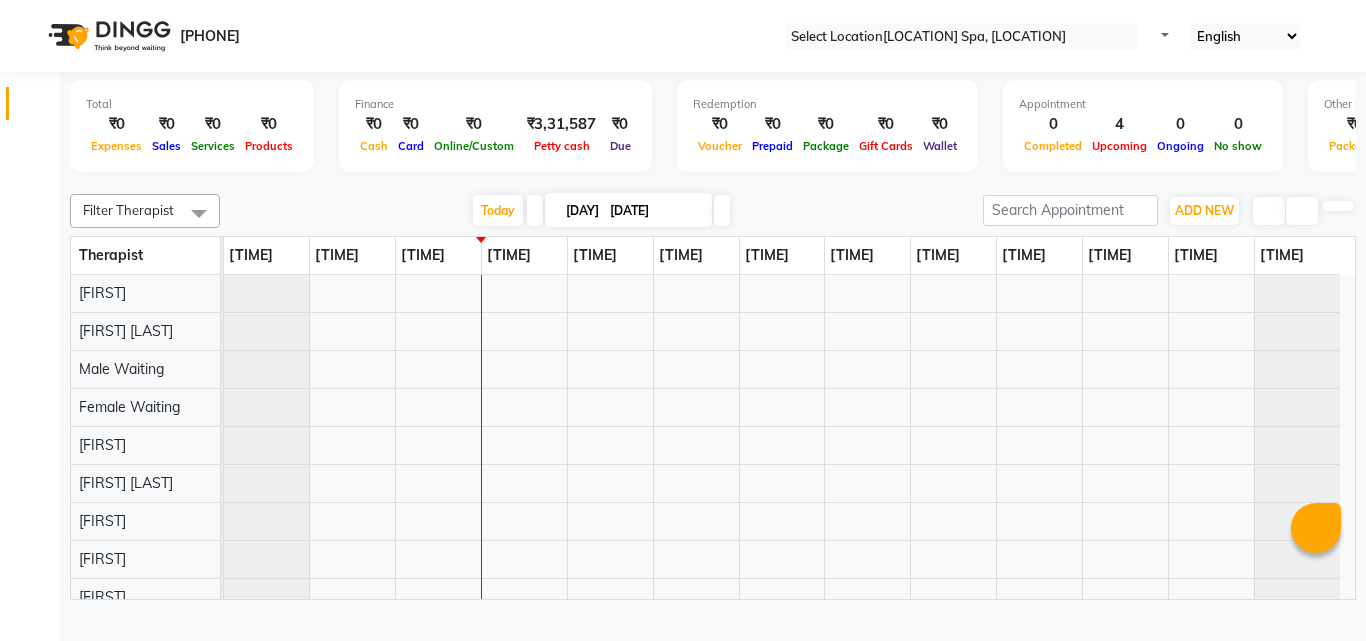 scroll, scrollTop: 0, scrollLeft: 0, axis: both 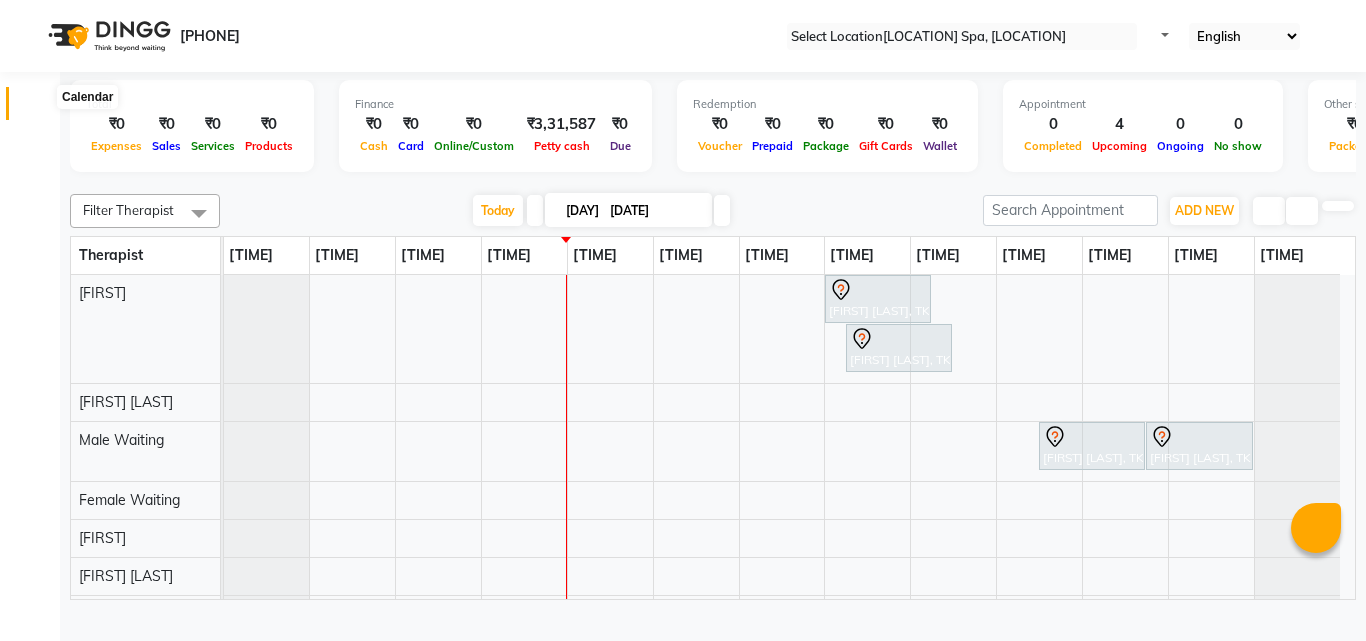 click at bounding box center (38, 108) 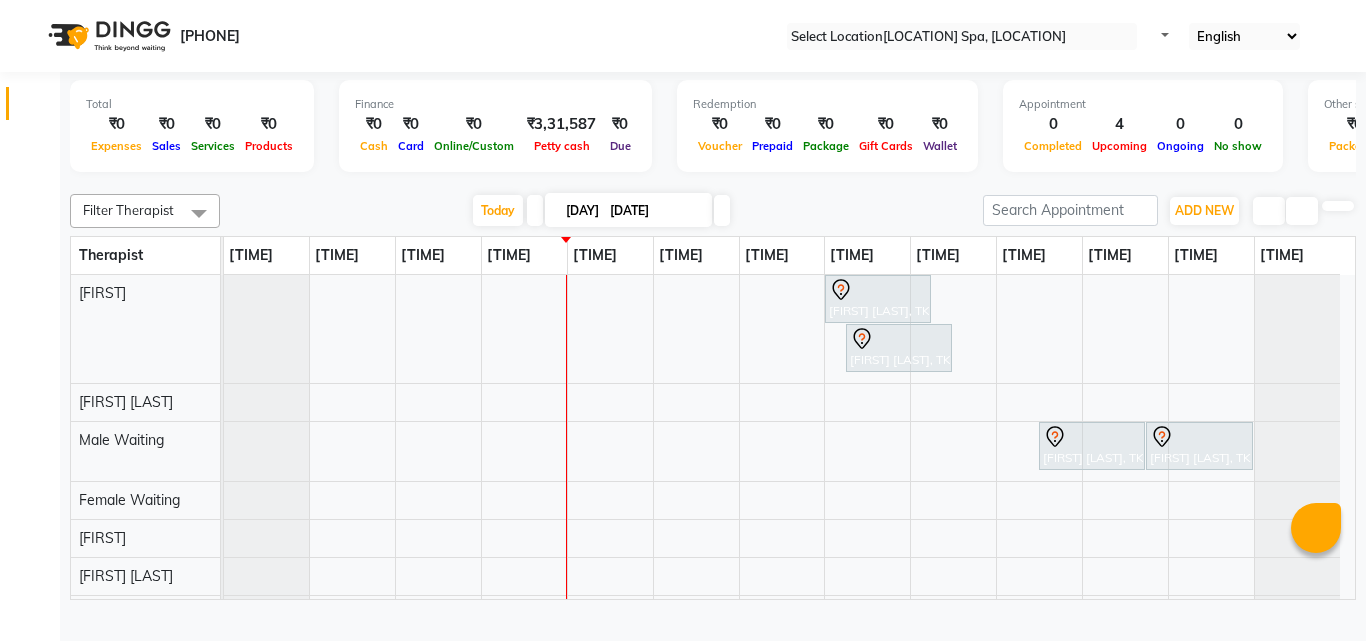 click on "[FIRST] [LAST], TK01, [TIME]-[TIME], Swedish             [FIRST] [LAST], TK01, [TIME]-[TIME], Swedish             [FIRST] [LAST], TK01, [TIME]-[TIME], Swedish             [FIRST] [LAST], TK01, [TIME]-[TIME], Swedish" at bounding box center (789, 511) 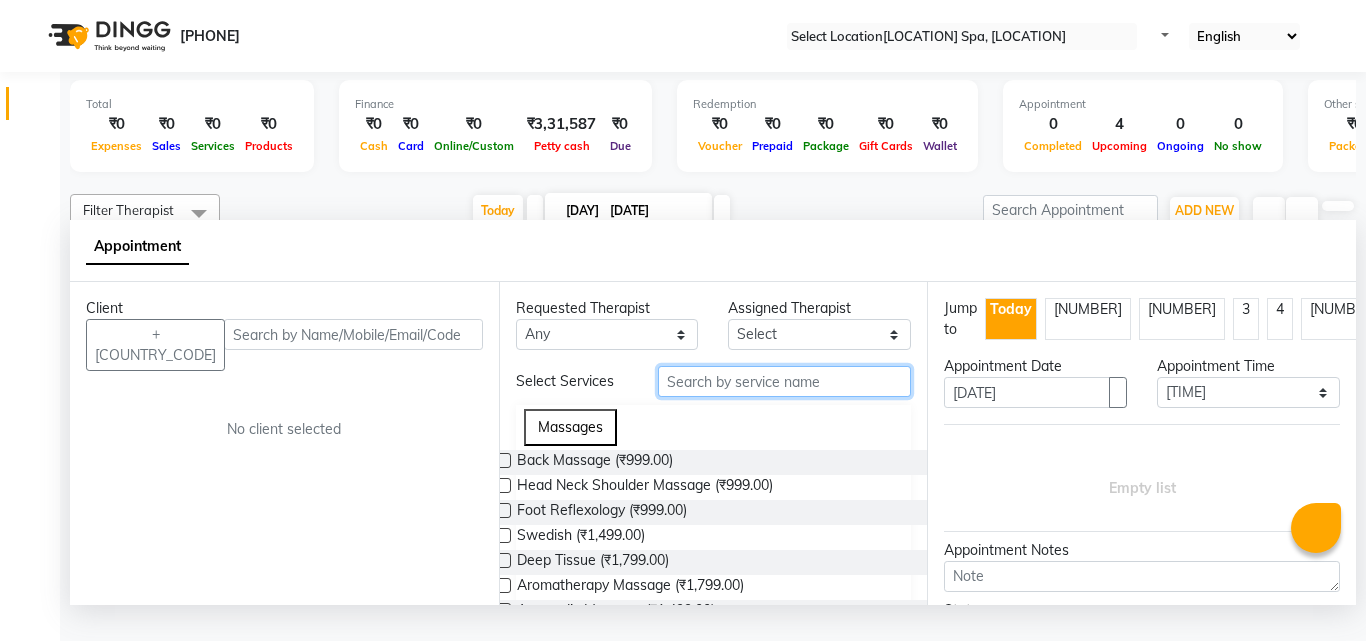 click at bounding box center [785, 381] 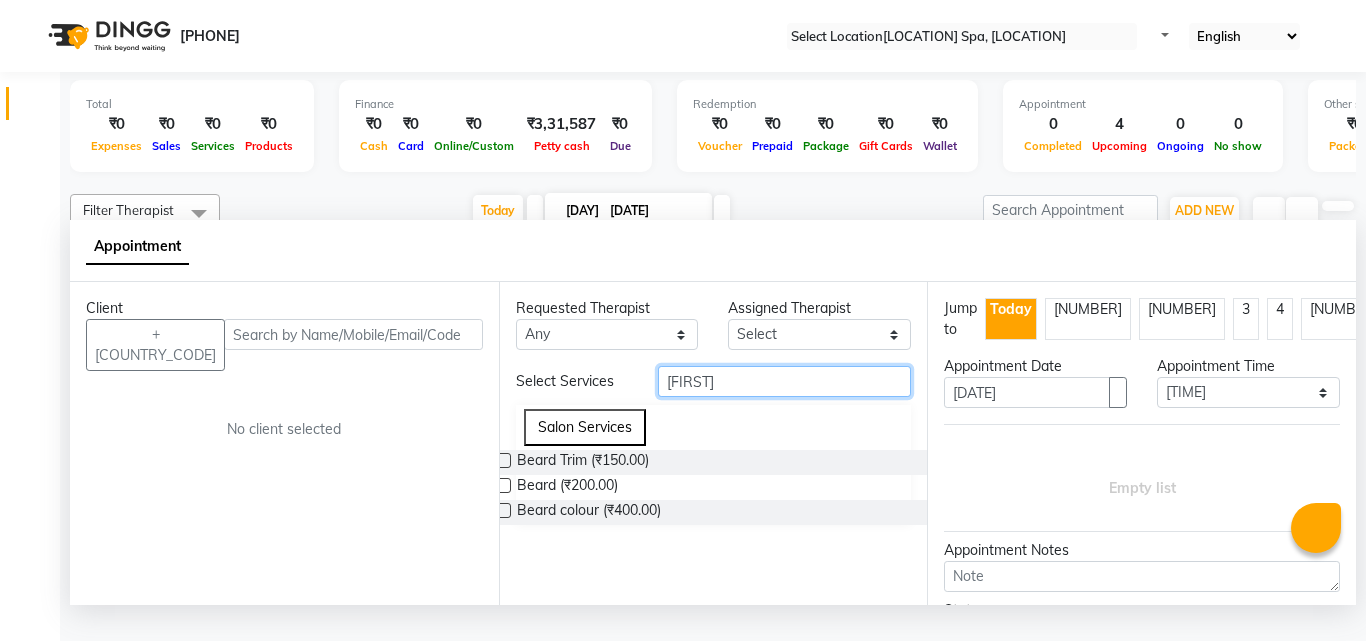 type on "[FIRST]" 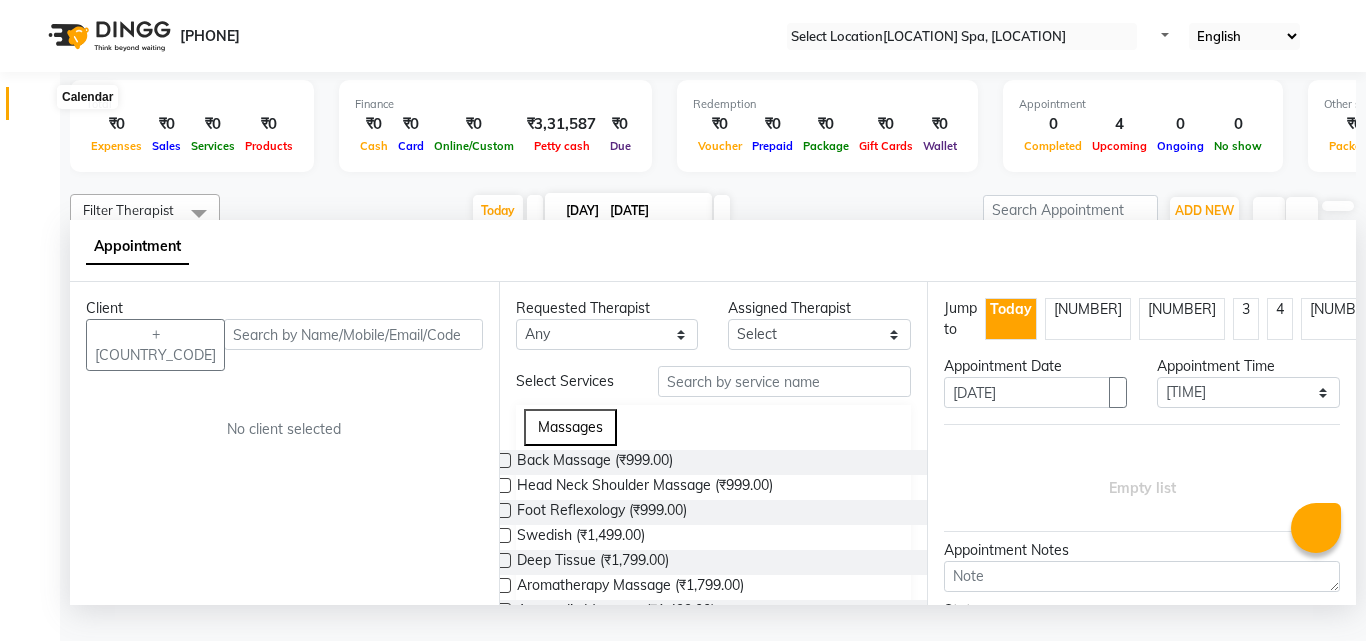 click at bounding box center [38, 108] 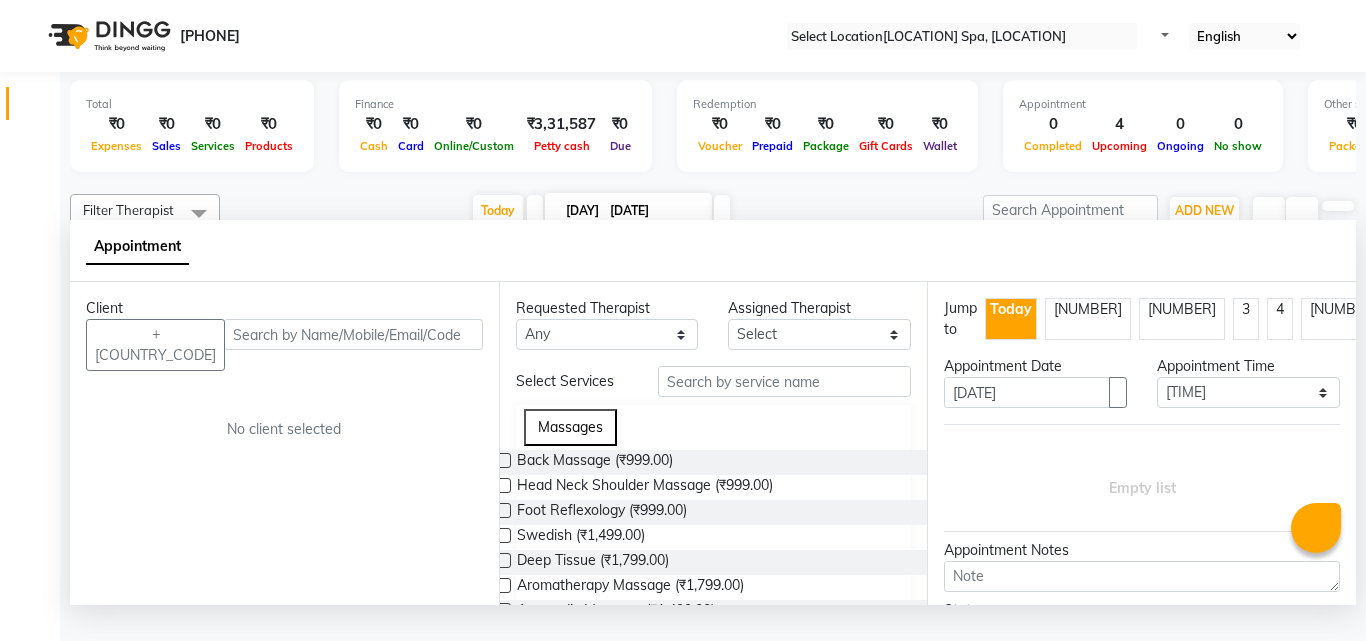 click at bounding box center (38, 108) 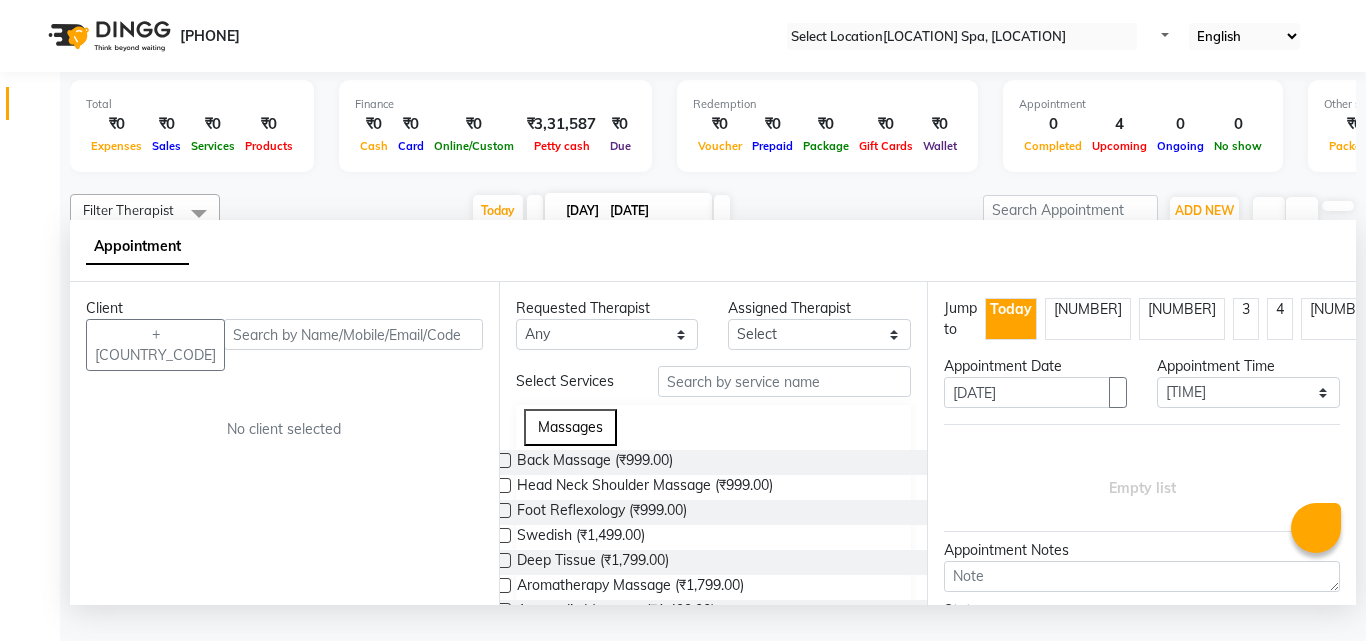 click at bounding box center [38, 108] 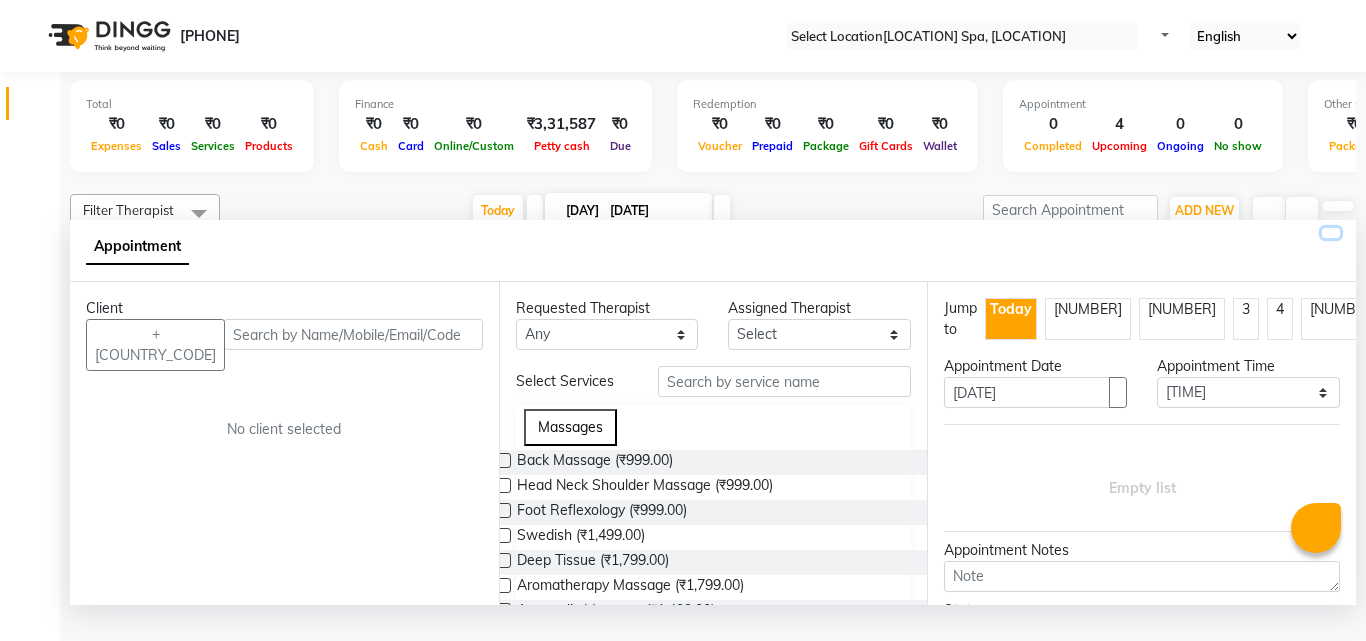 click at bounding box center (1331, 233) 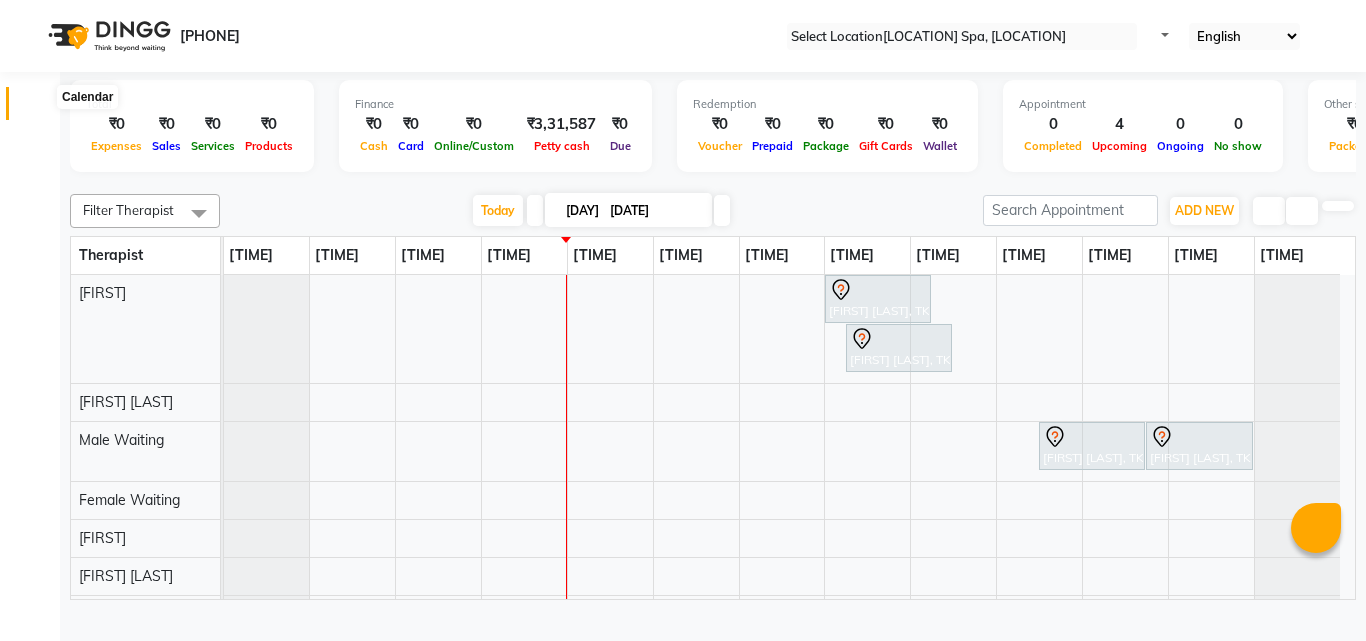 click at bounding box center [37, 108] 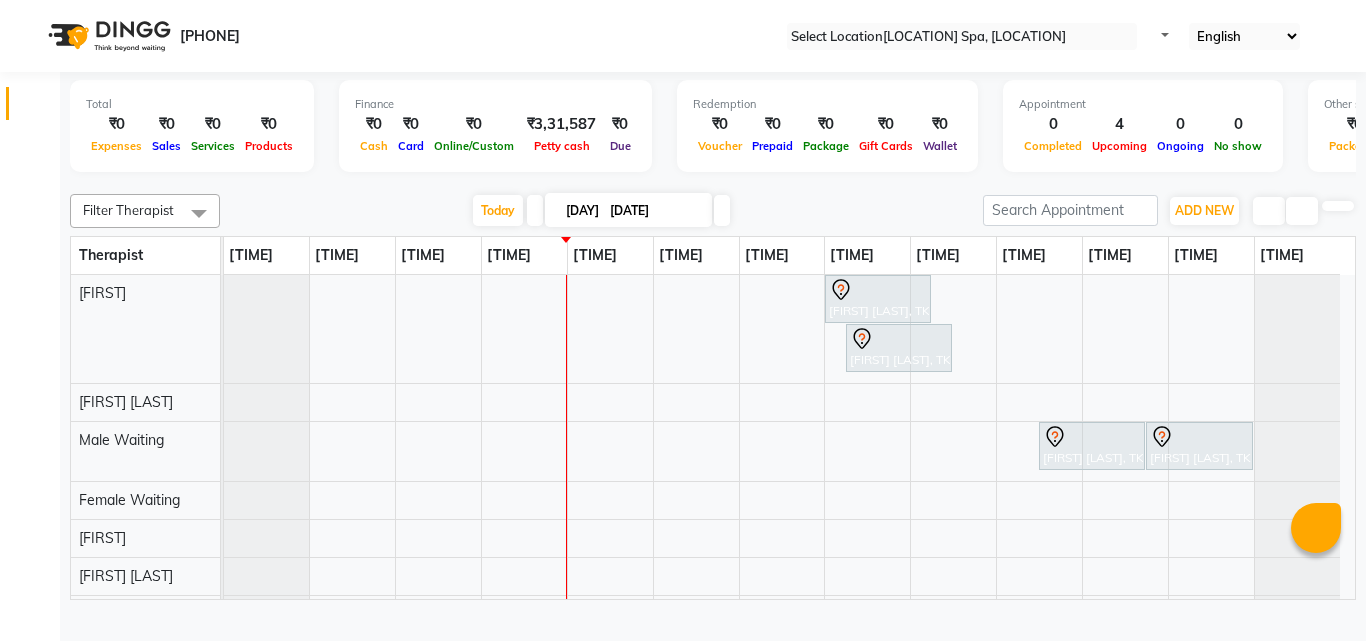 click at bounding box center (38, 108) 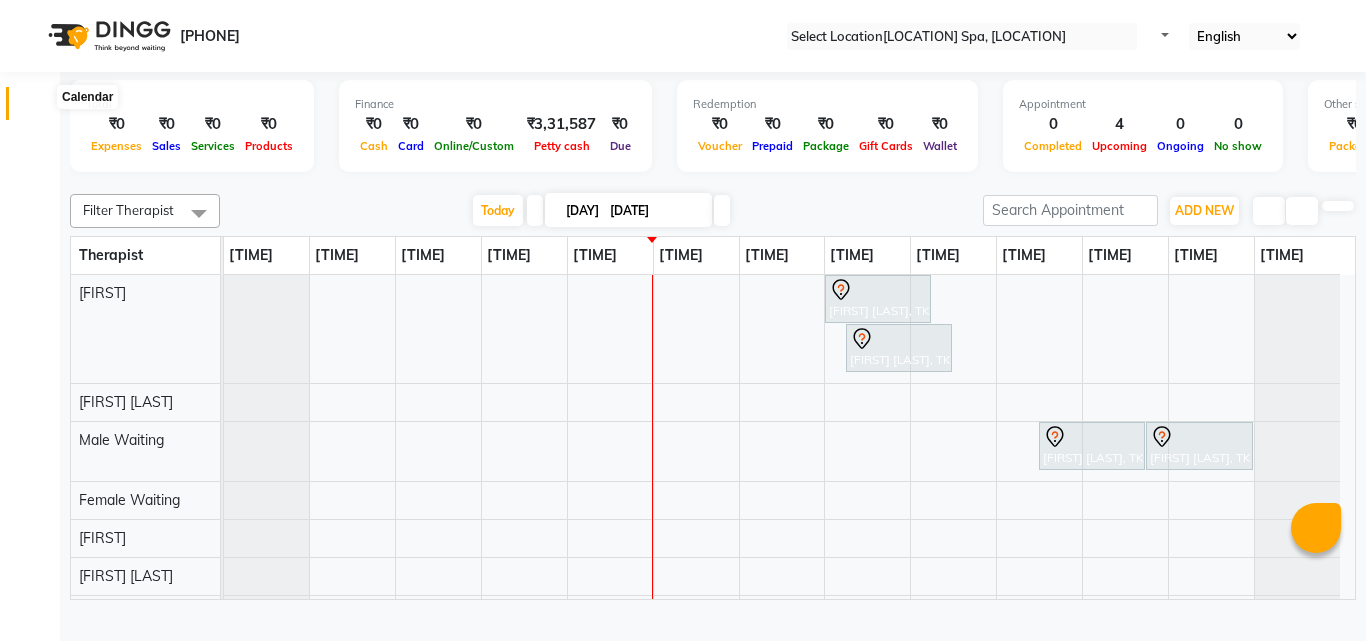 click at bounding box center [37, 108] 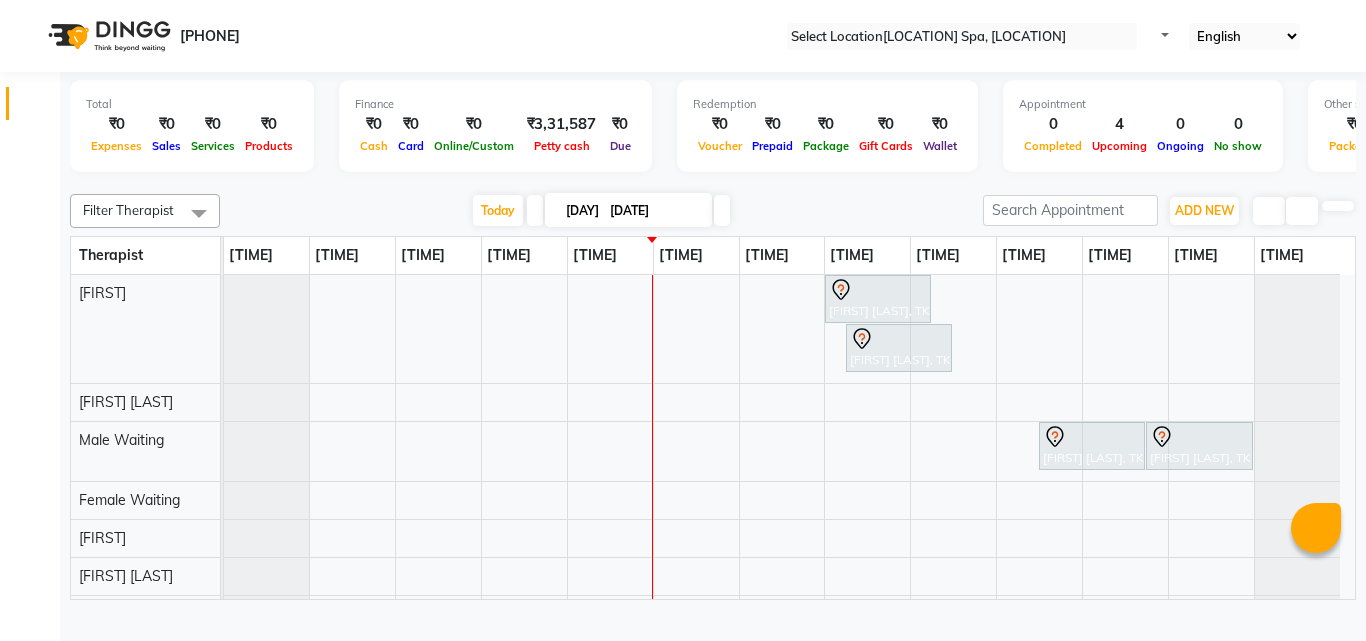 click at bounding box center [38, 108] 